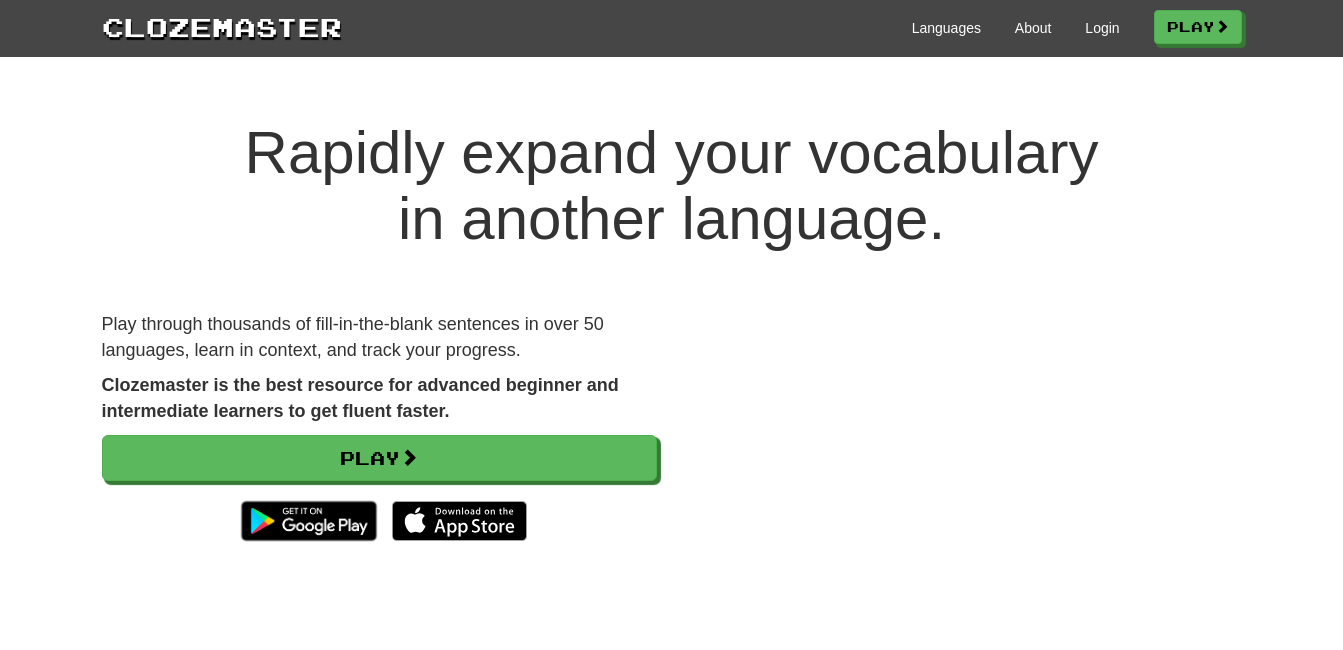 scroll, scrollTop: 0, scrollLeft: 0, axis: both 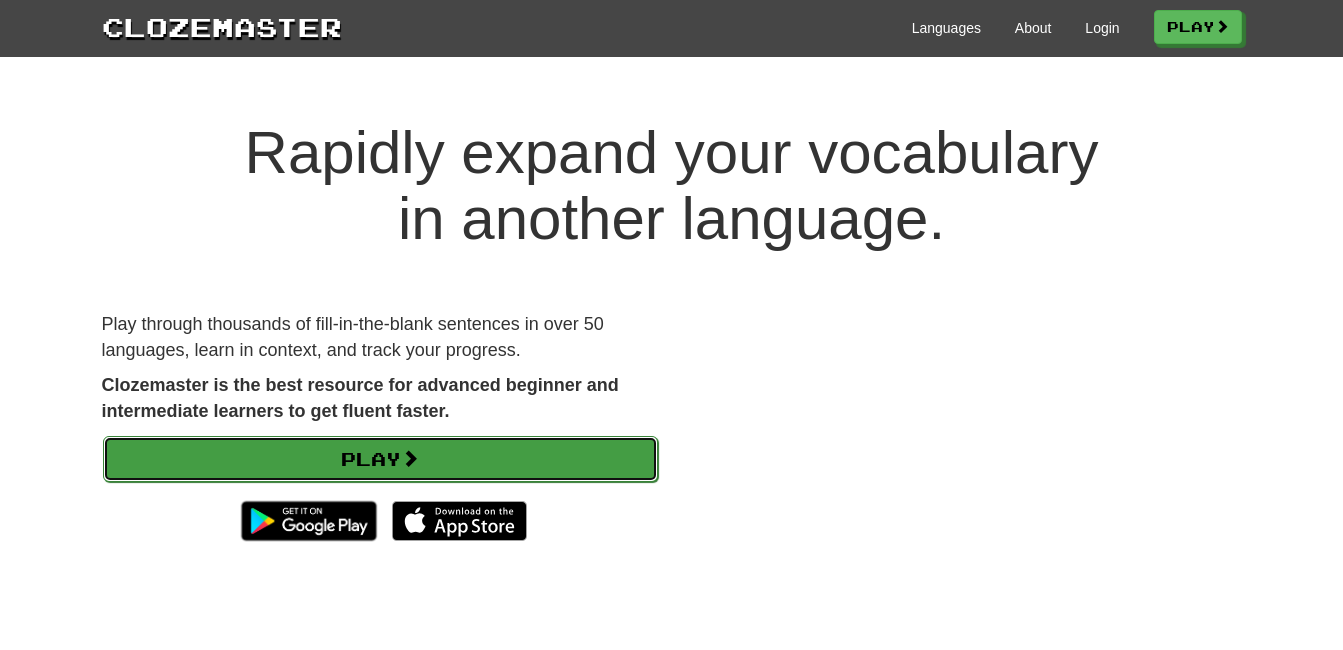 click on "Play" at bounding box center (380, 459) 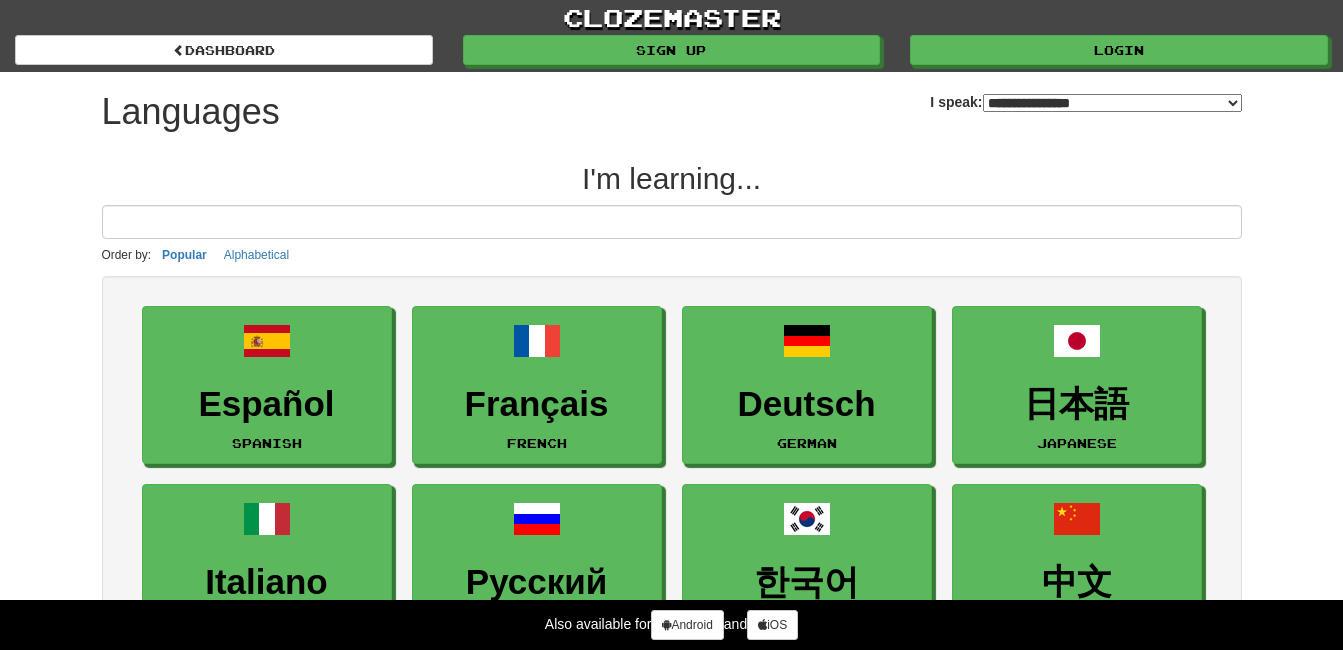 select on "*******" 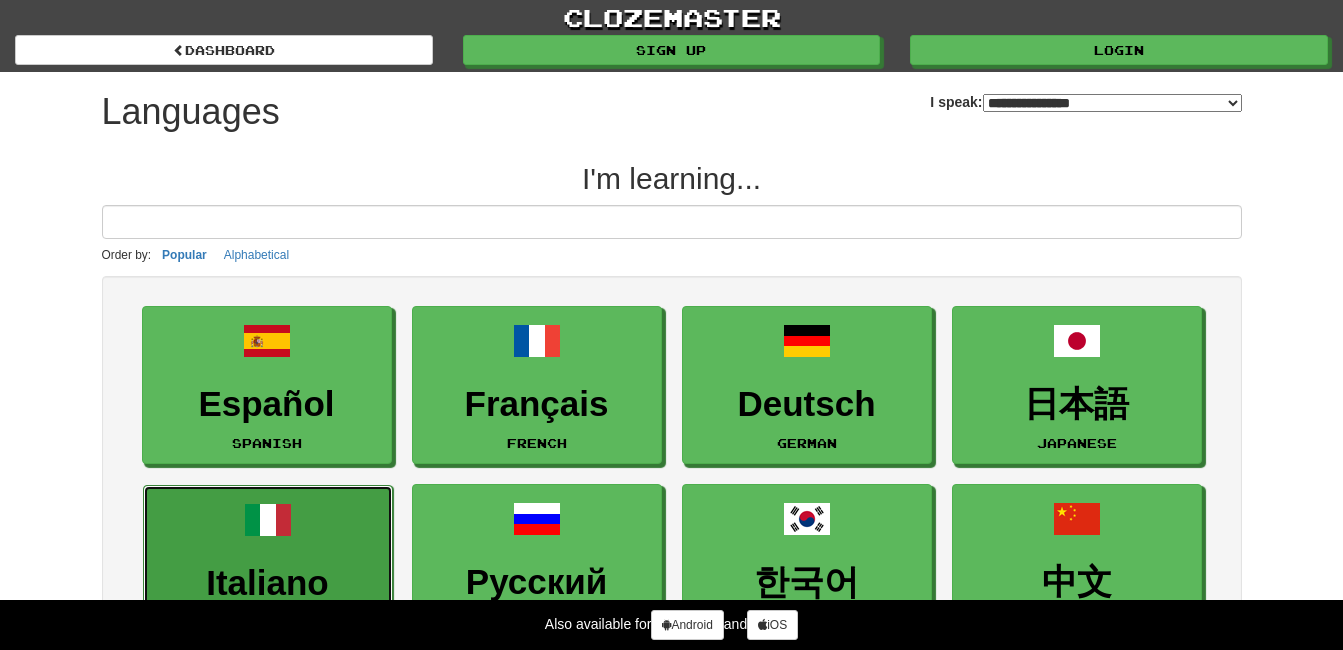 click on "Italiano Italian" at bounding box center (268, 564) 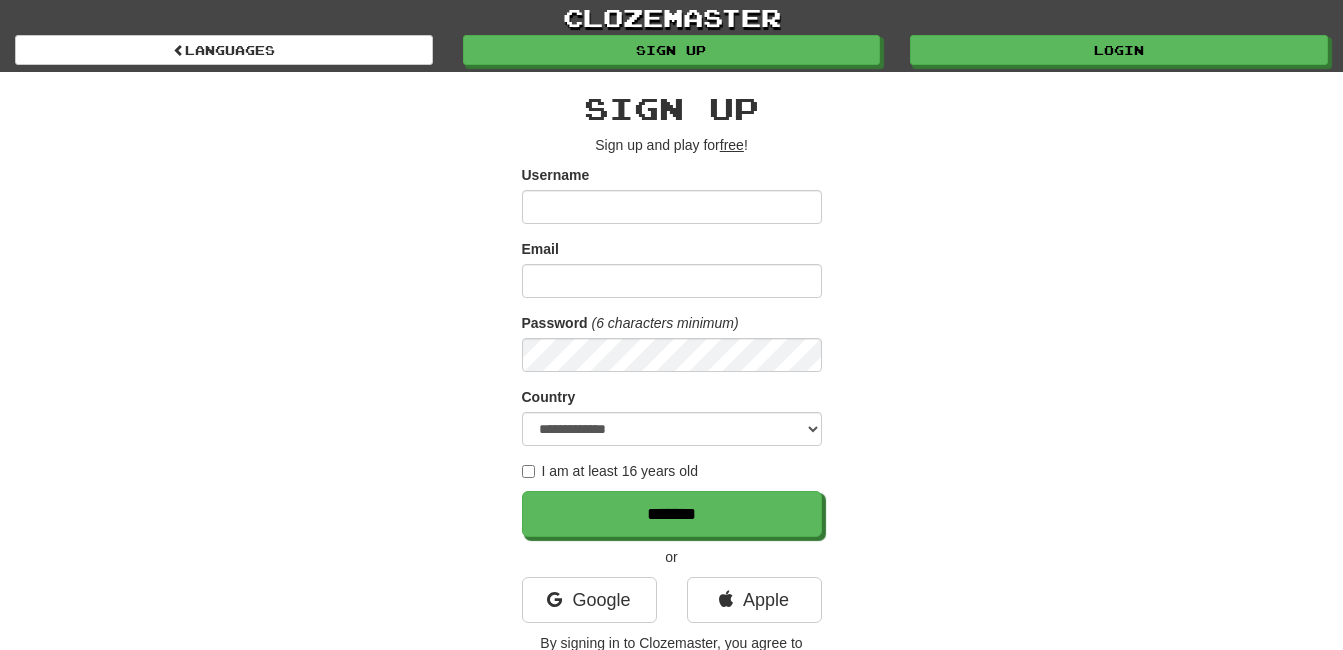 scroll, scrollTop: 0, scrollLeft: 0, axis: both 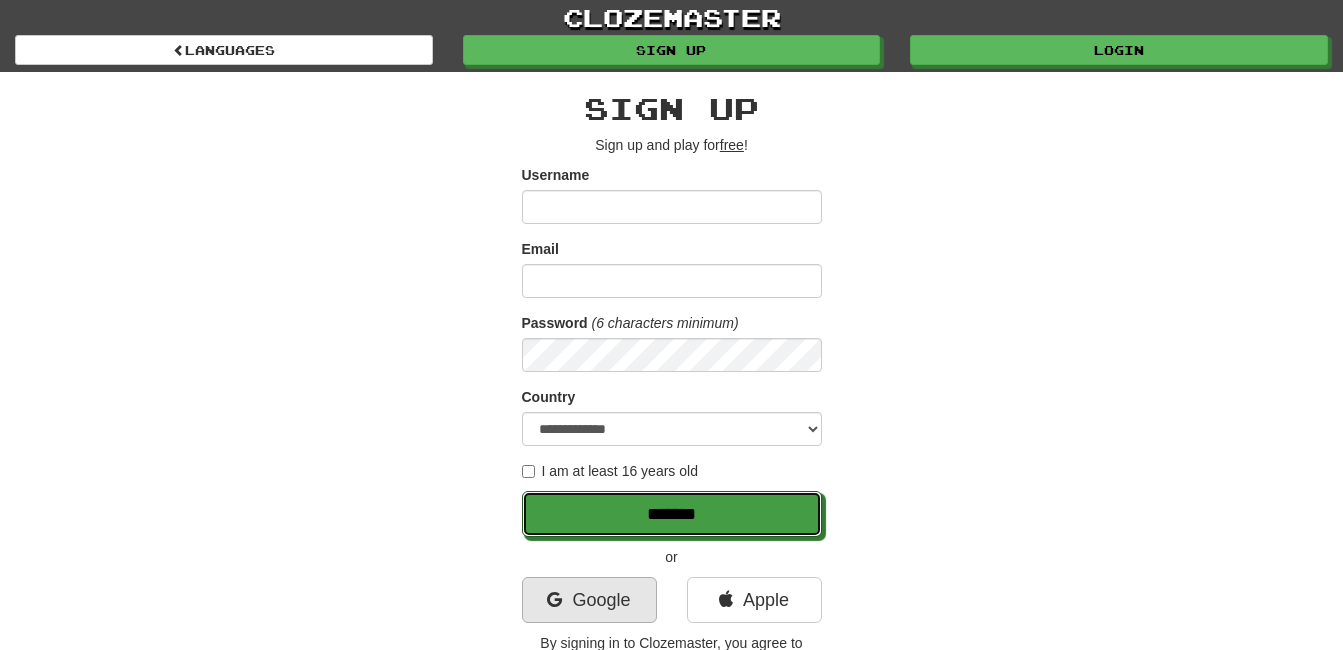 click on "*******" at bounding box center (672, 514) 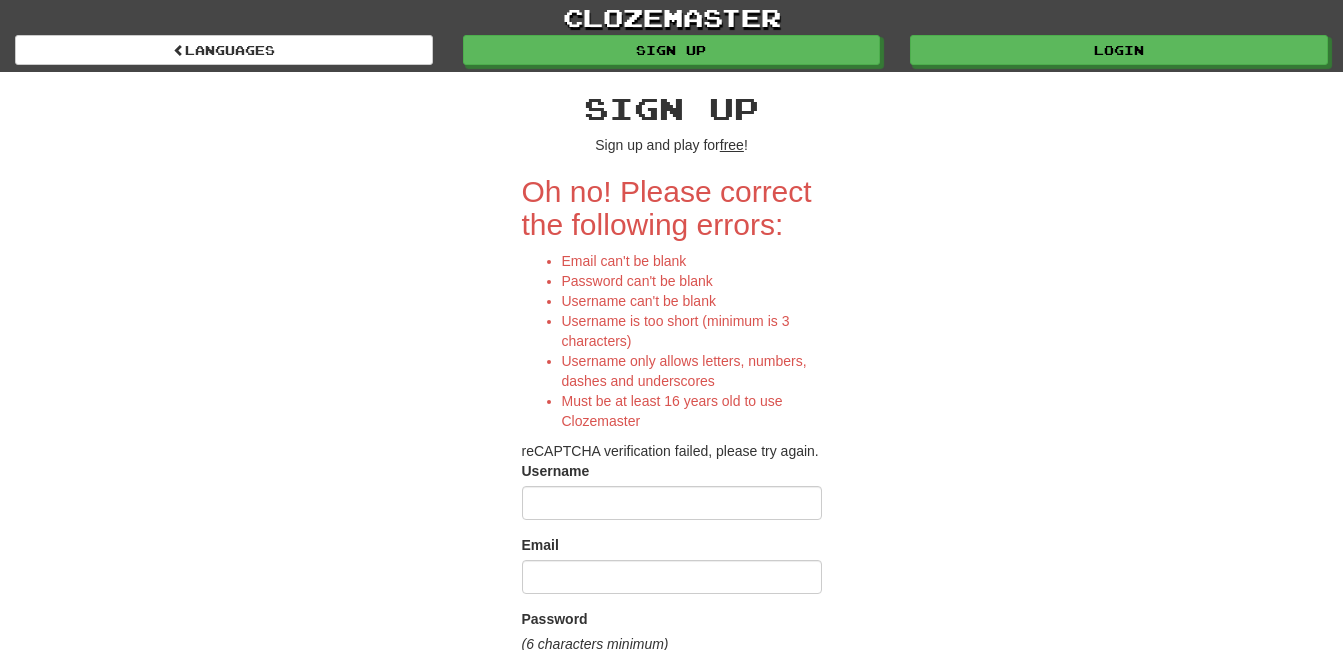 scroll, scrollTop: 0, scrollLeft: 0, axis: both 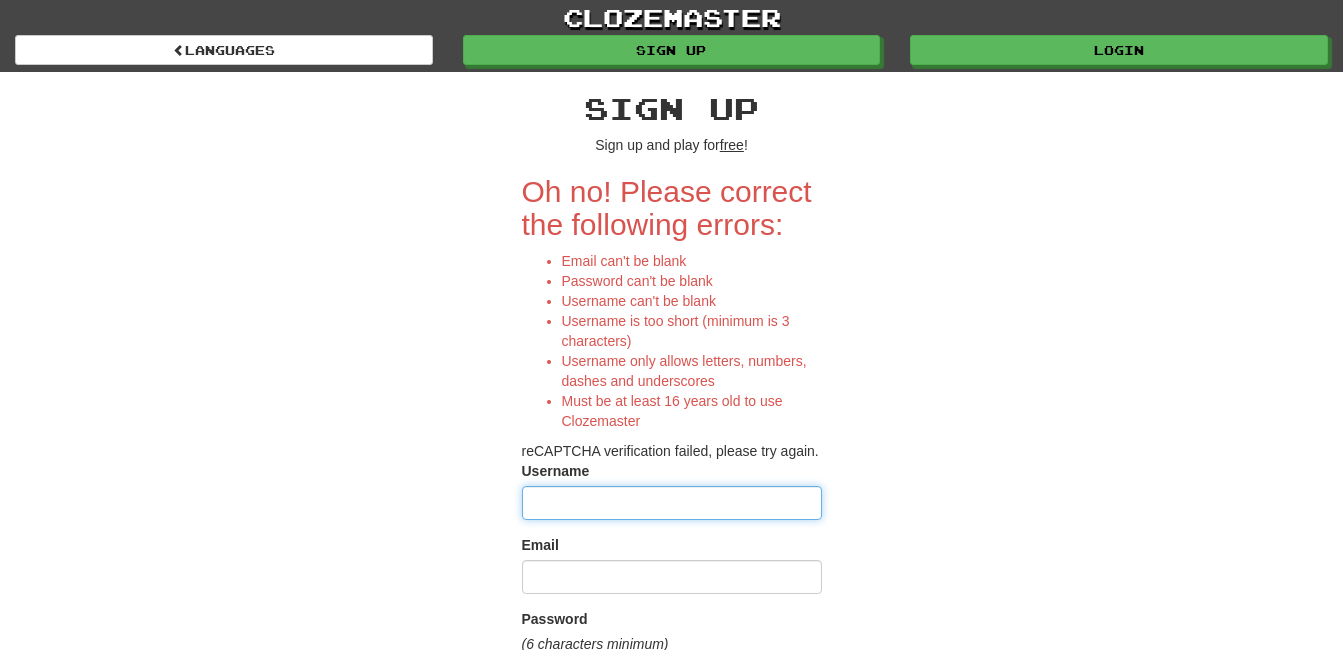 click on "Username" at bounding box center (672, 503) 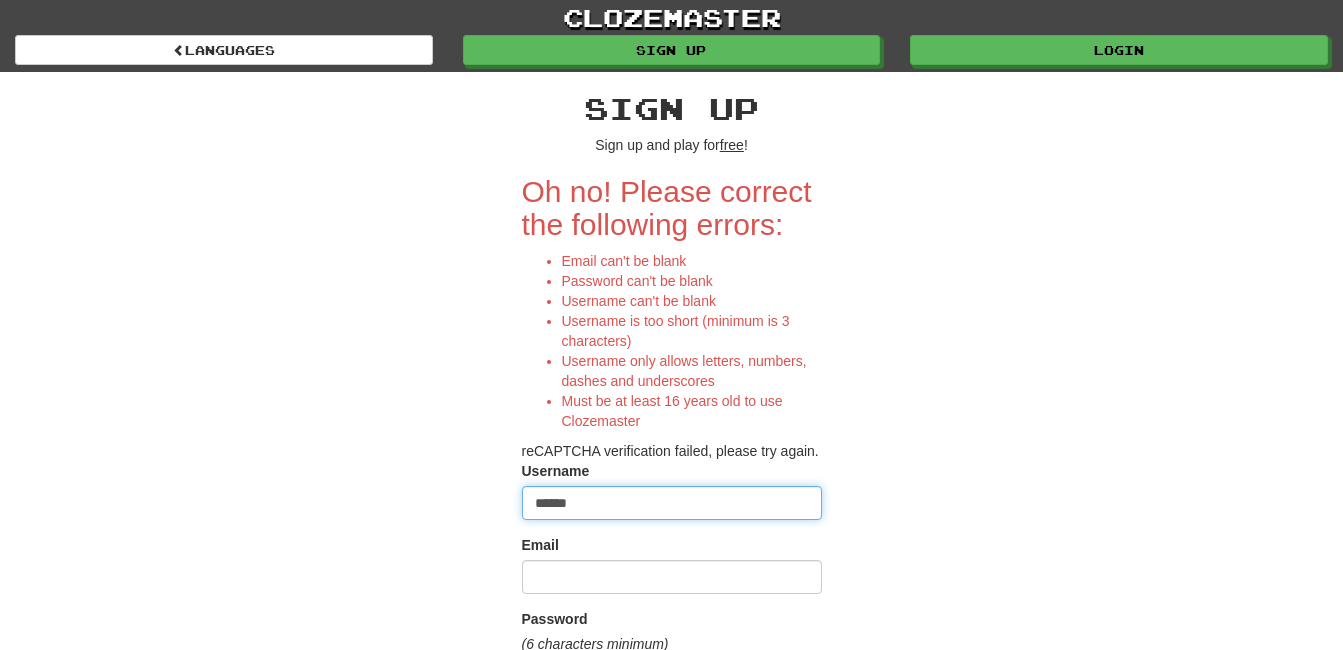 type on "******" 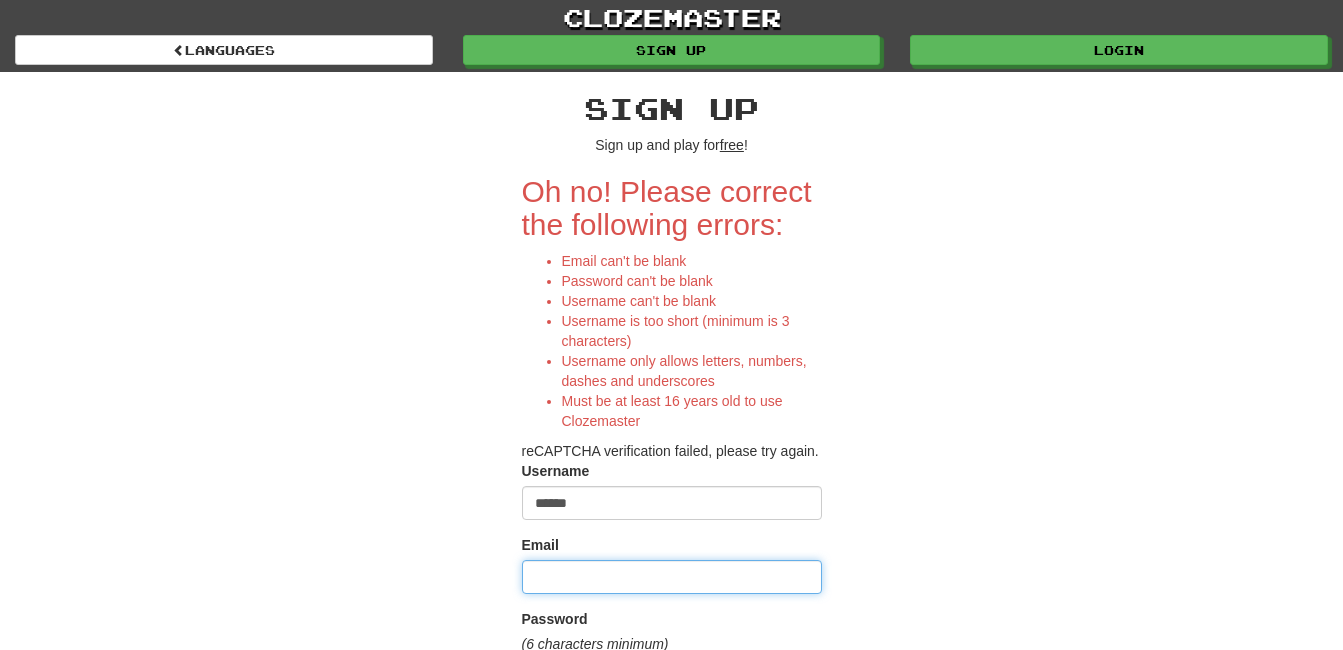 click on "Email" at bounding box center (672, 577) 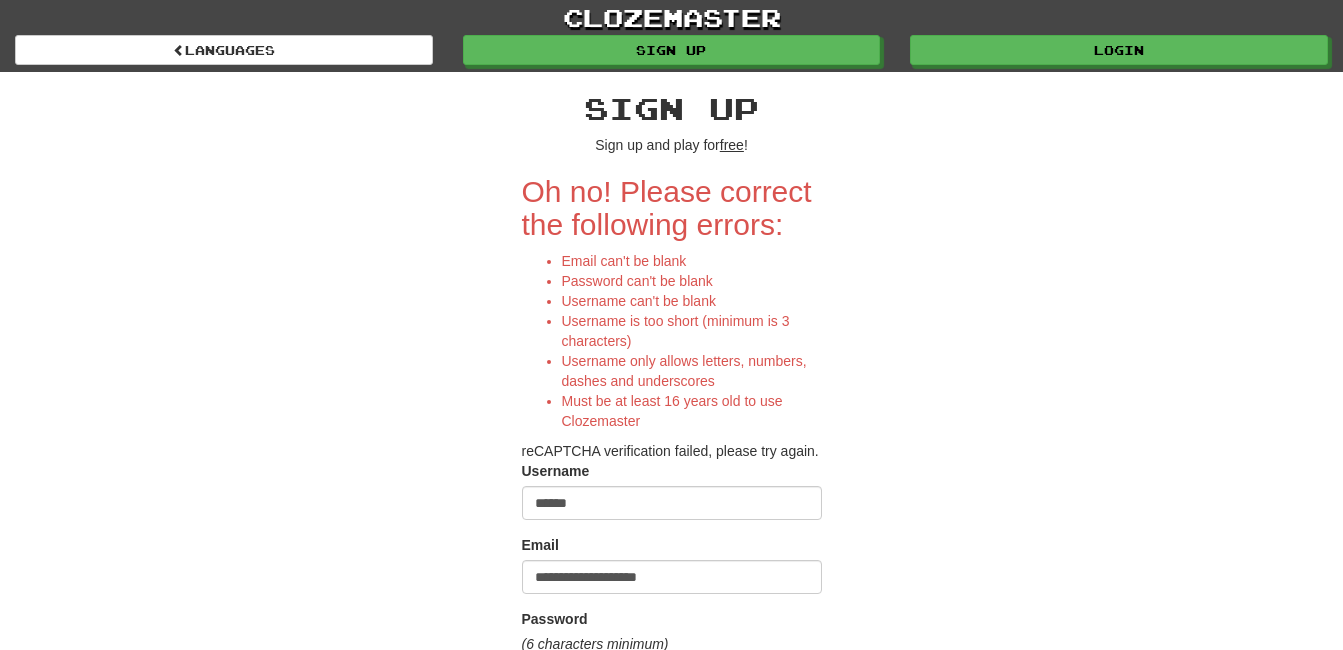 select on "**" 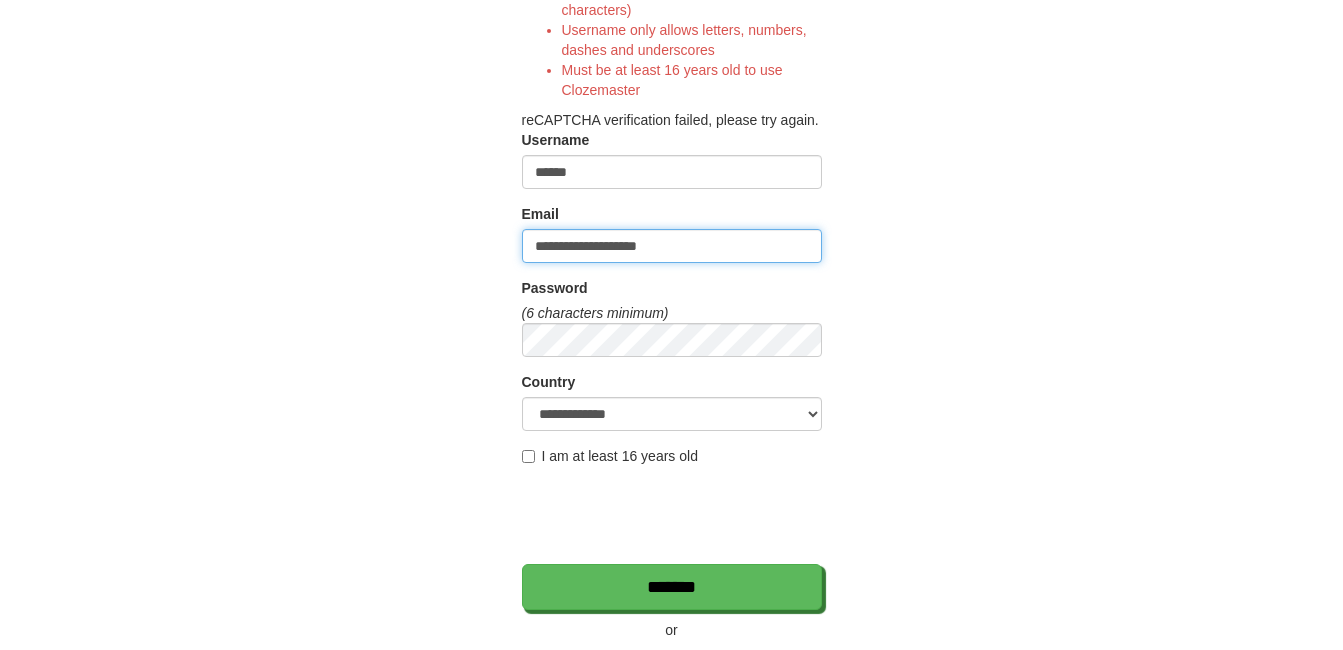 scroll, scrollTop: 360, scrollLeft: 0, axis: vertical 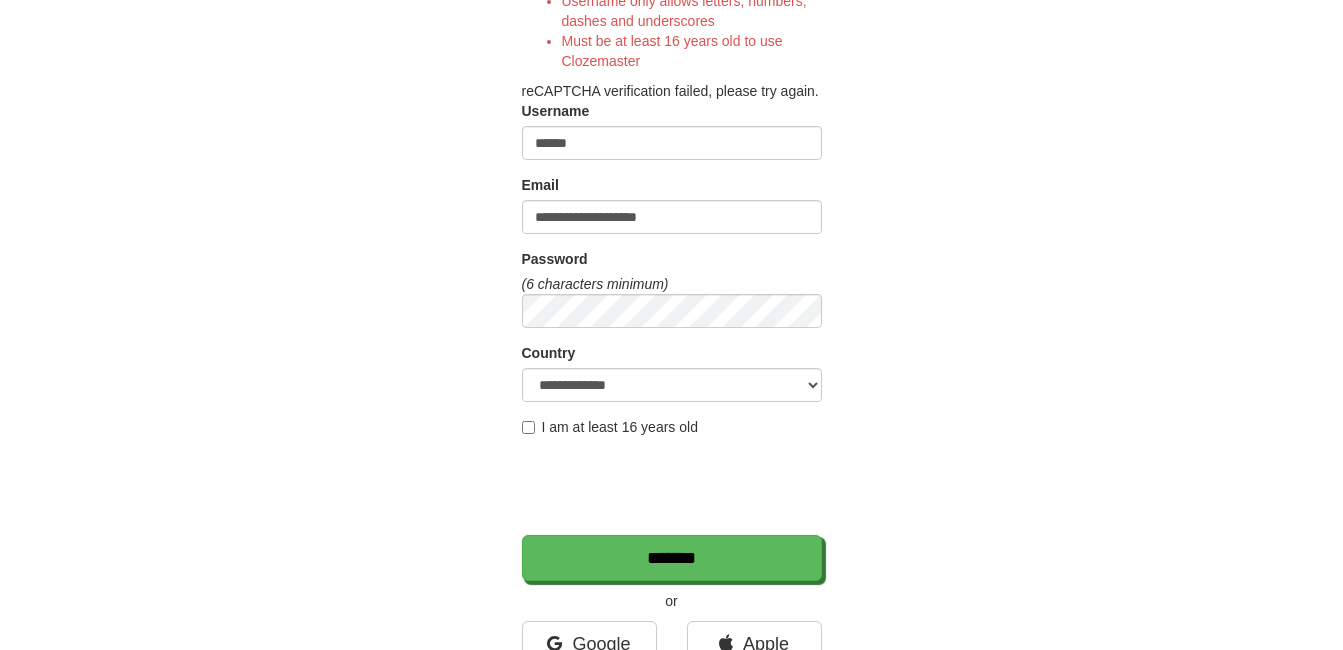 click on "I am at least 16 years old" at bounding box center [610, 427] 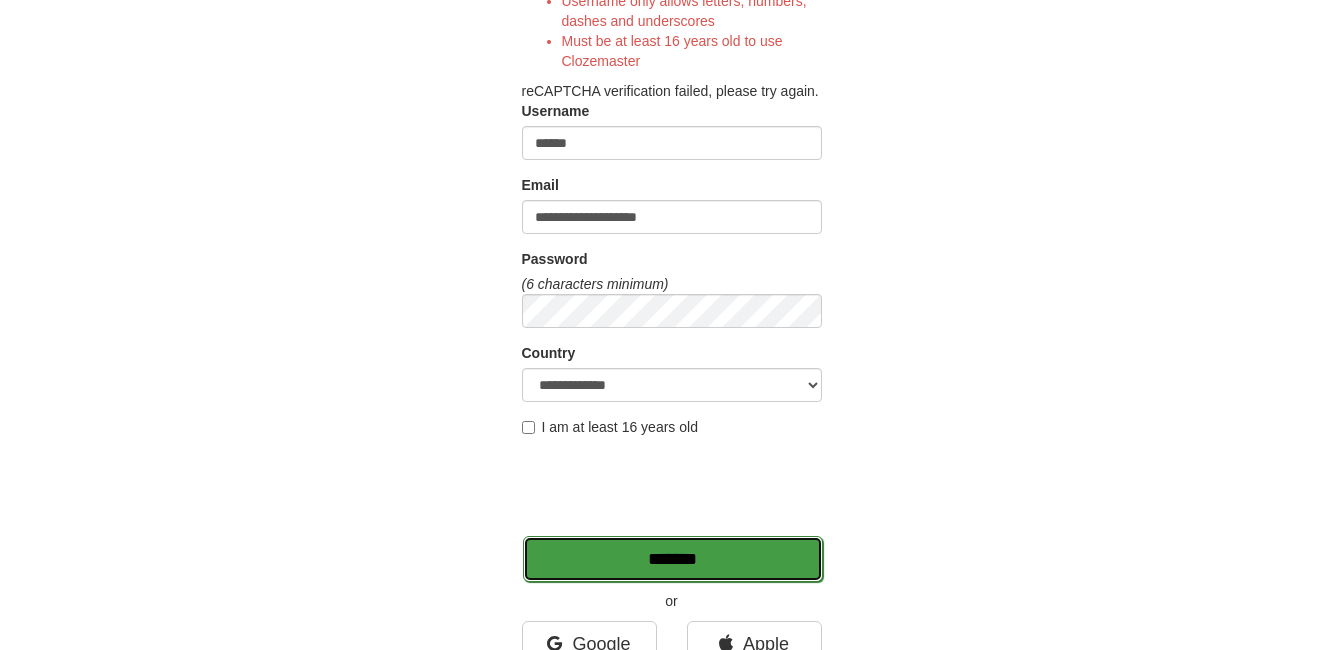 click on "*******" at bounding box center [673, 559] 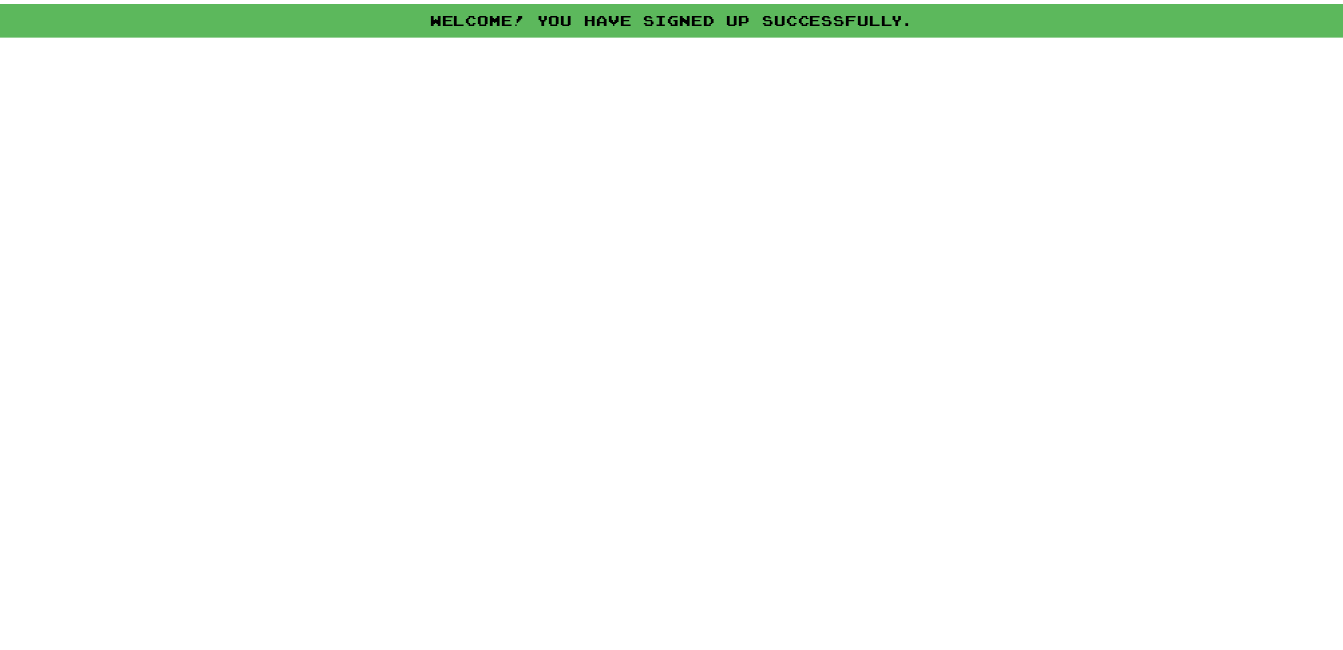 scroll, scrollTop: 0, scrollLeft: 0, axis: both 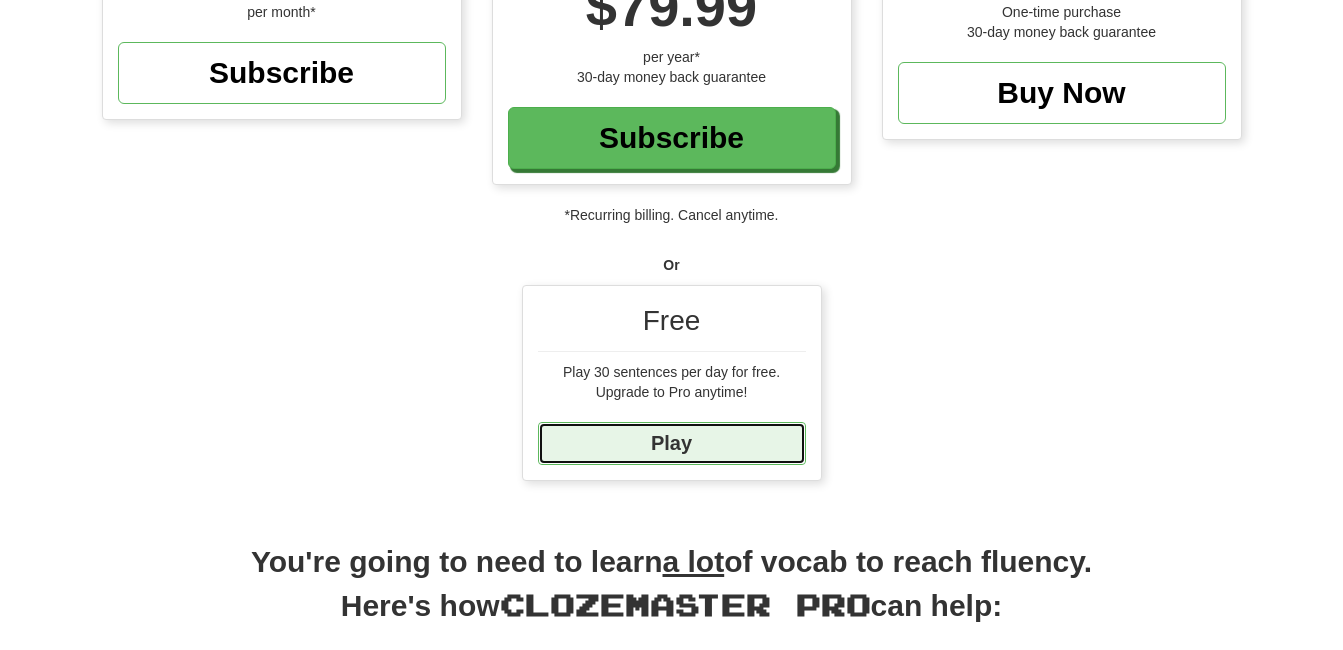 click on "Play" at bounding box center (672, 443) 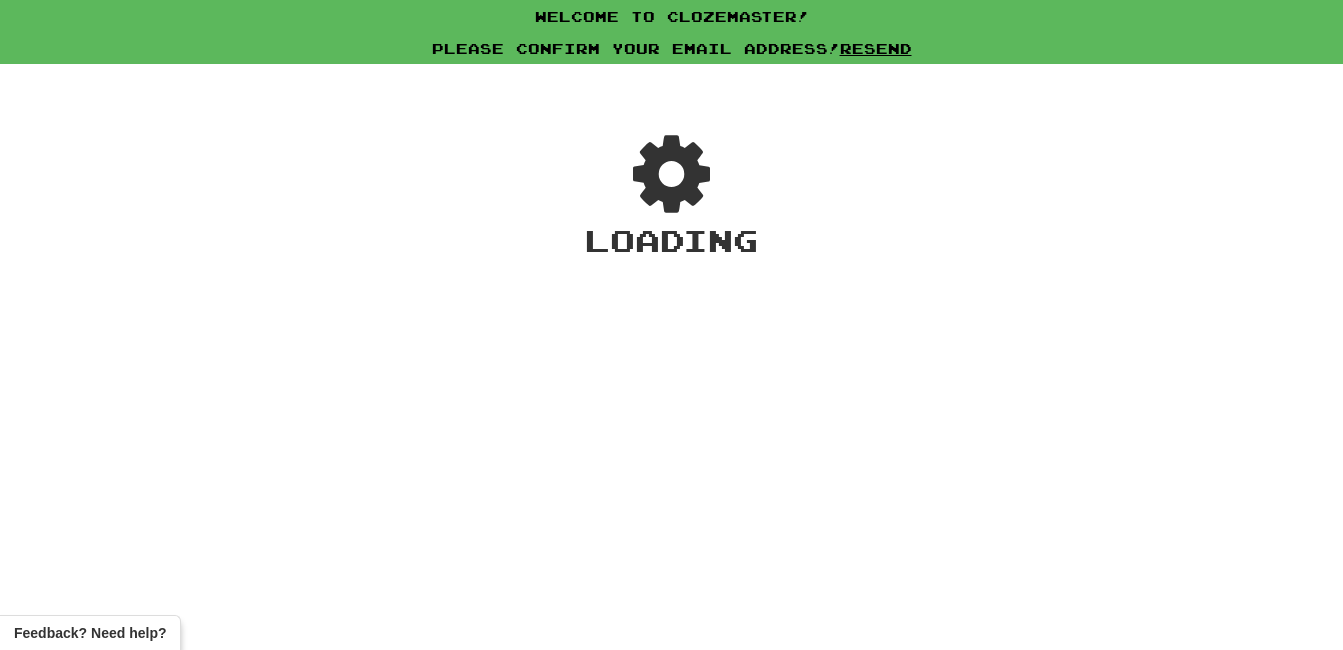 scroll, scrollTop: 0, scrollLeft: 0, axis: both 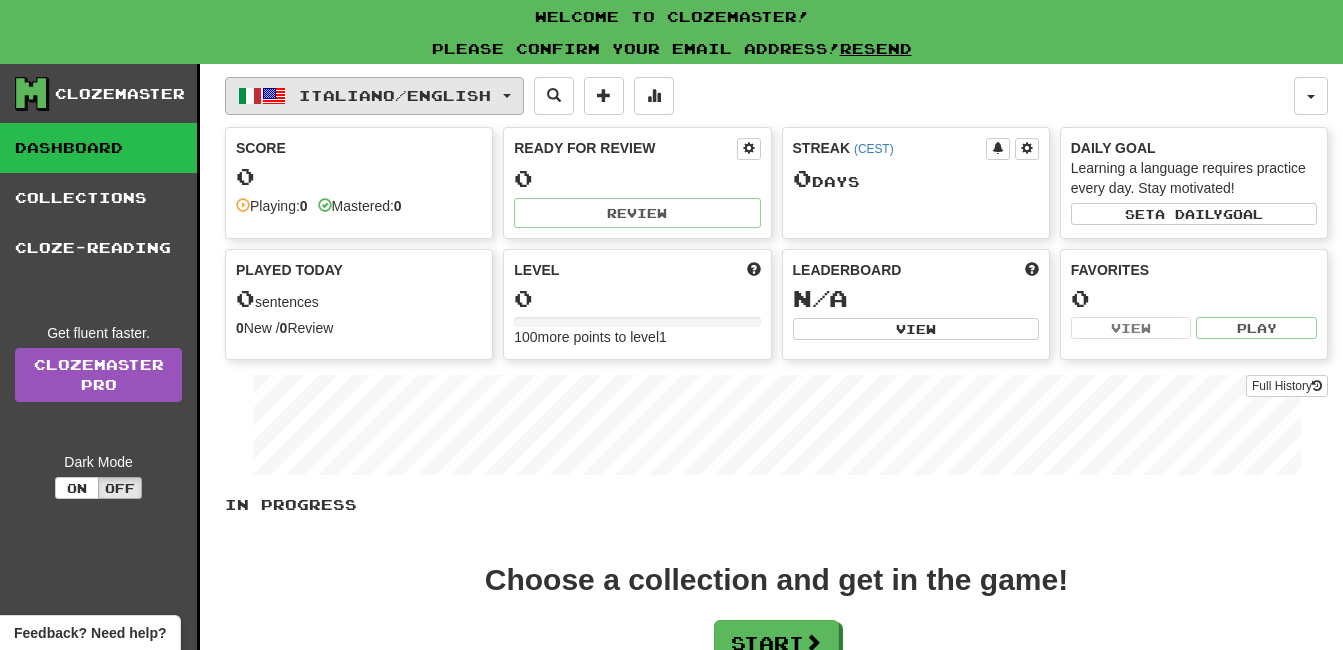click on "Italiano  /  English" at bounding box center (374, 96) 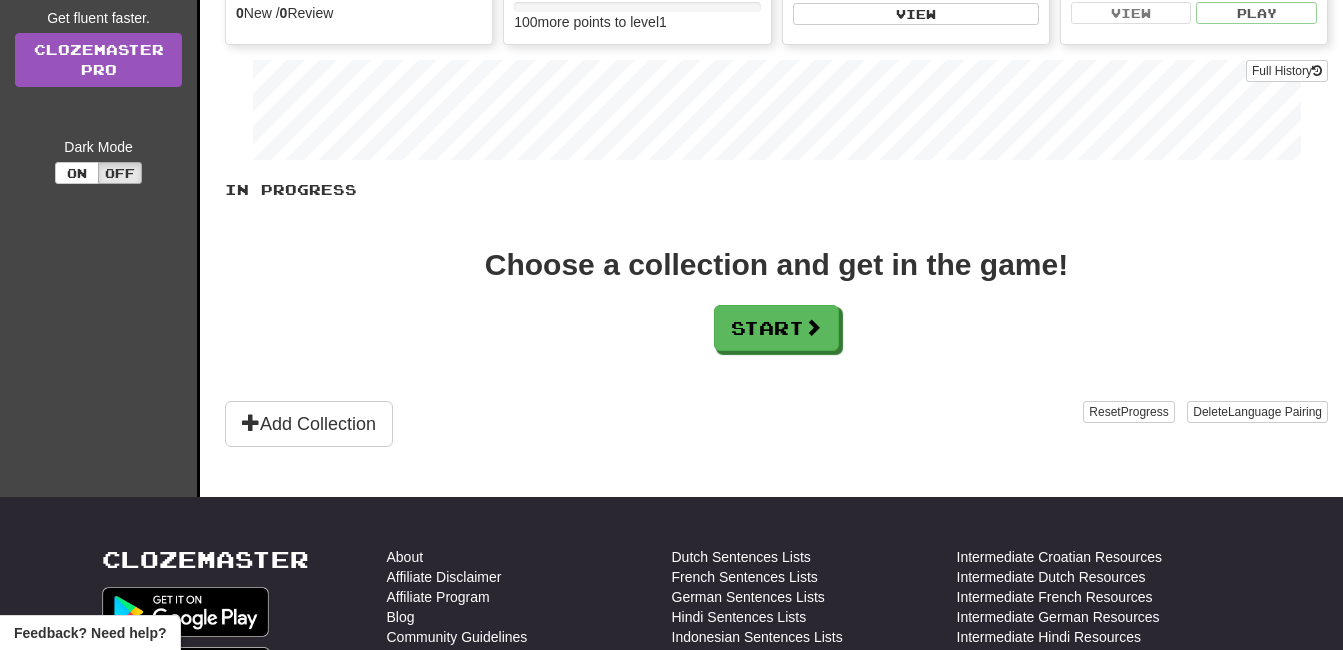 scroll, scrollTop: 320, scrollLeft: 0, axis: vertical 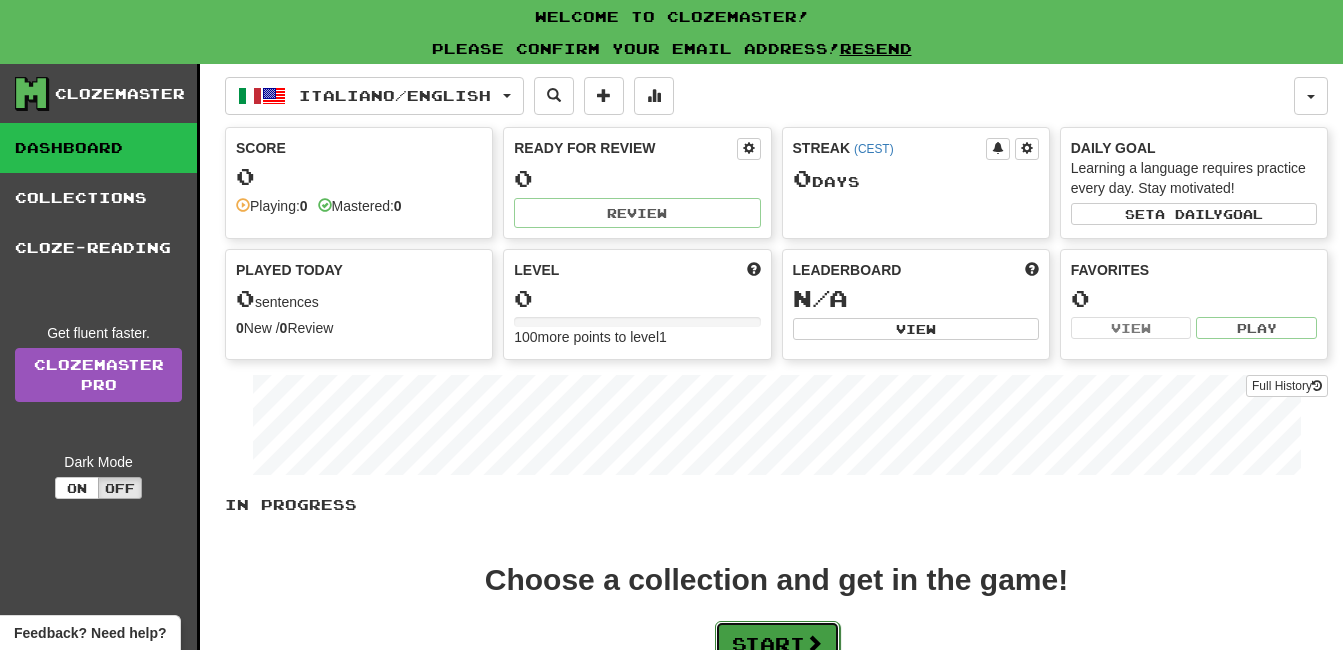 click on "Start" at bounding box center [777, 644] 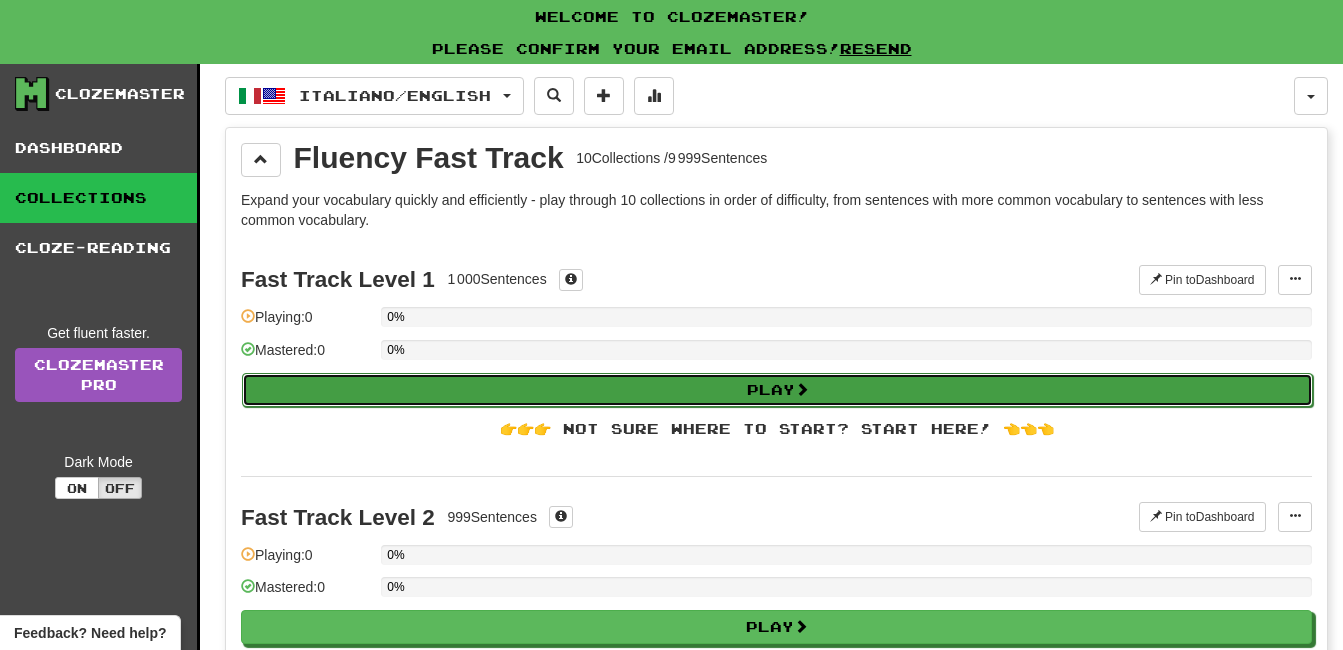 click on "Play" at bounding box center [777, 390] 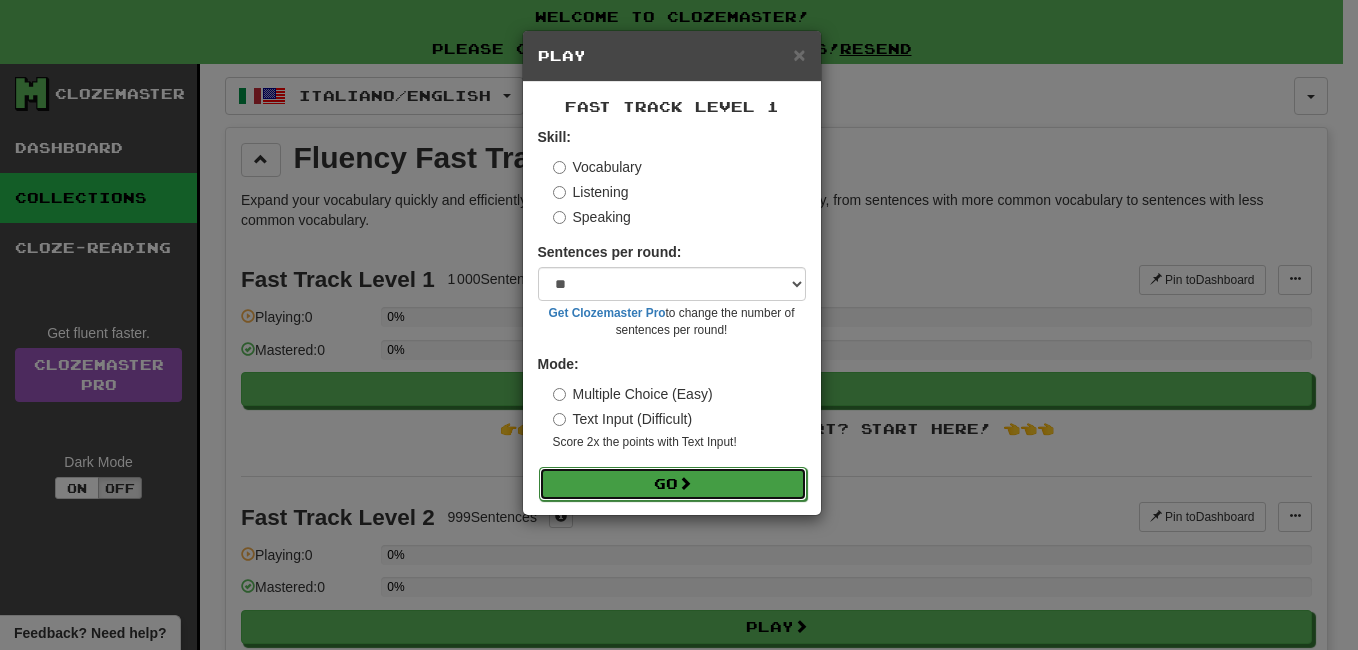 click on "Go" at bounding box center [673, 484] 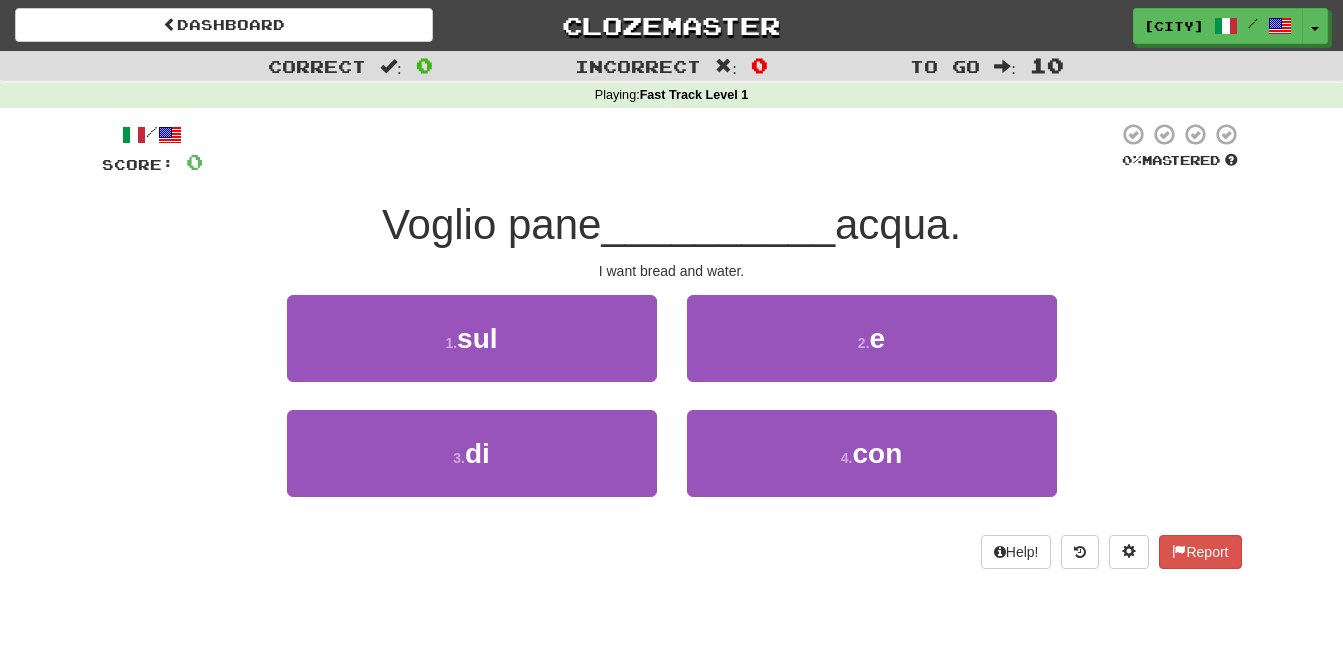 scroll, scrollTop: 0, scrollLeft: 0, axis: both 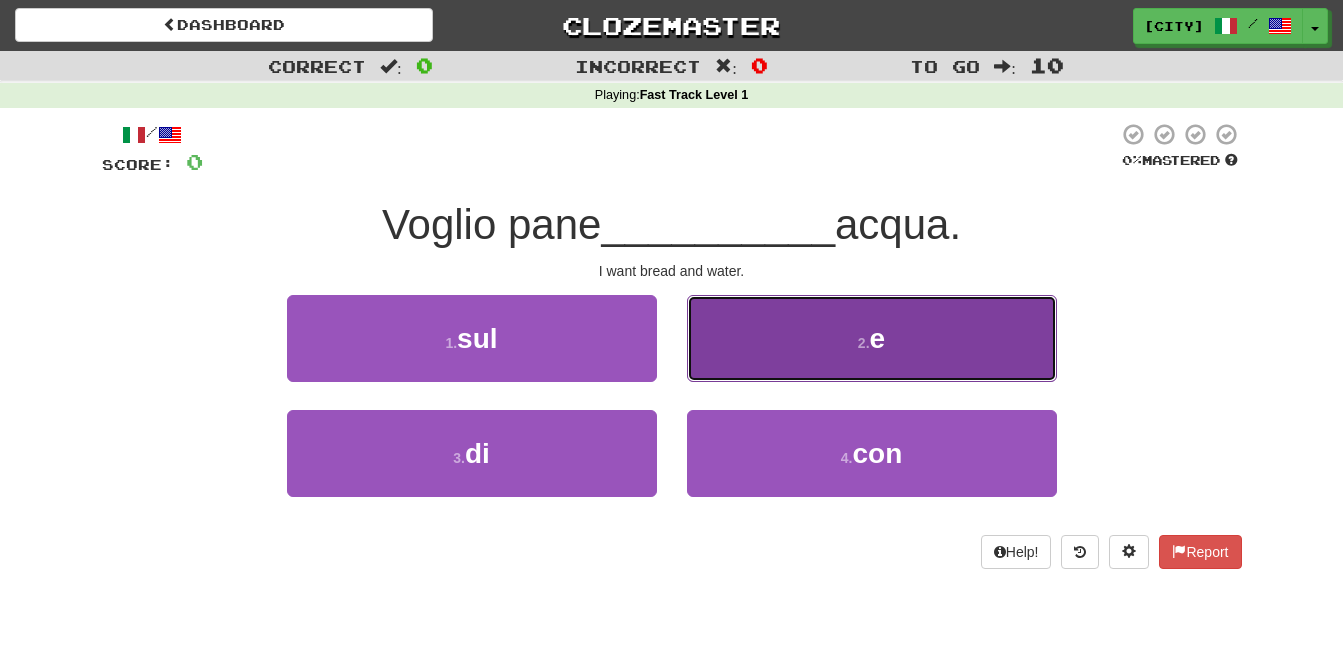 click on "e" at bounding box center (878, 338) 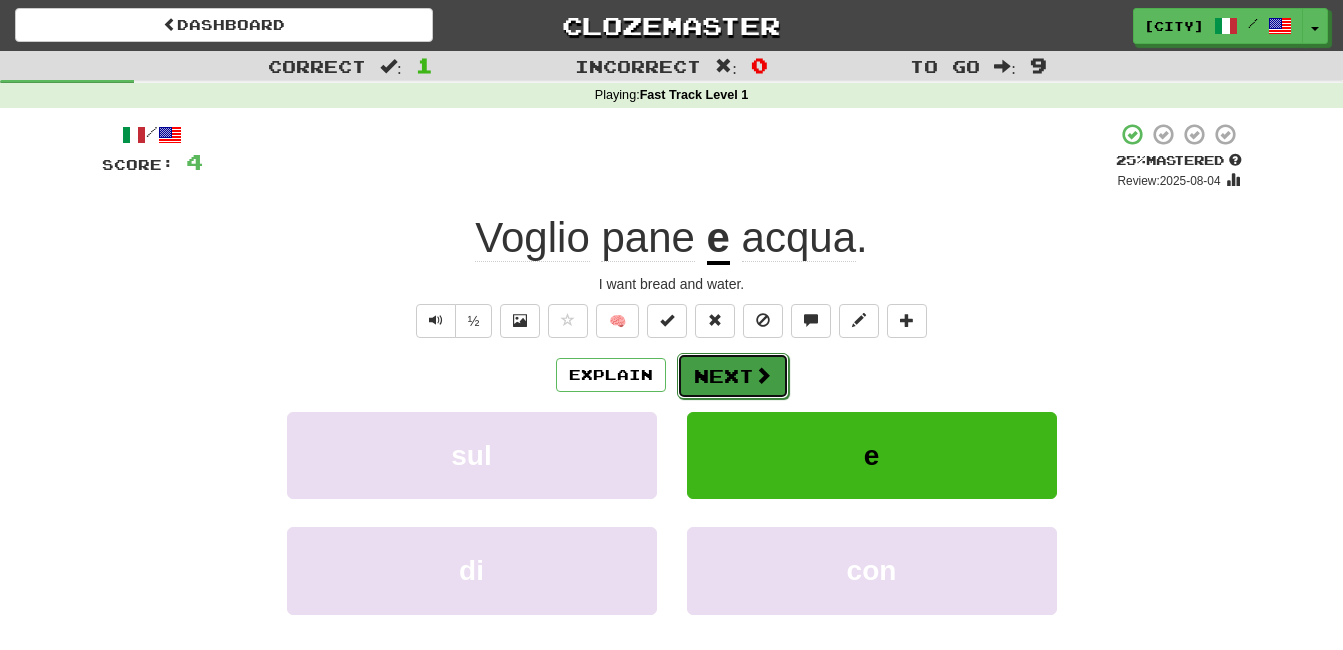 click at bounding box center [763, 375] 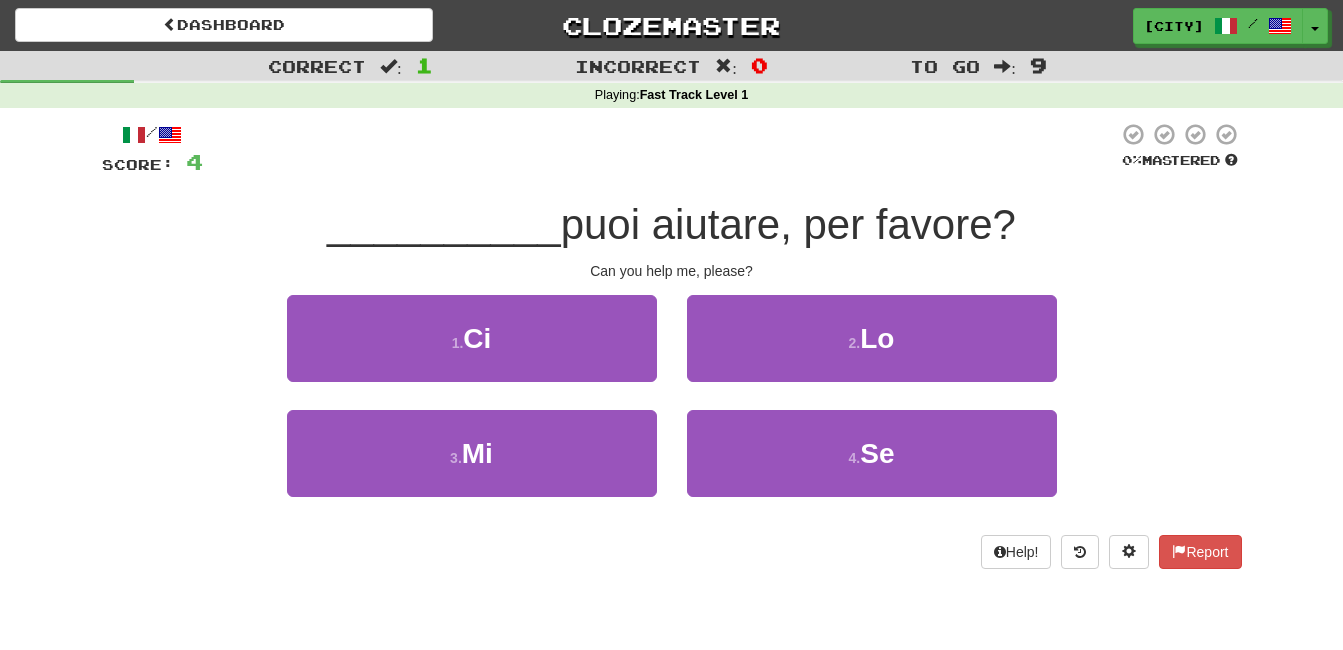 click at bounding box center (660, 149) 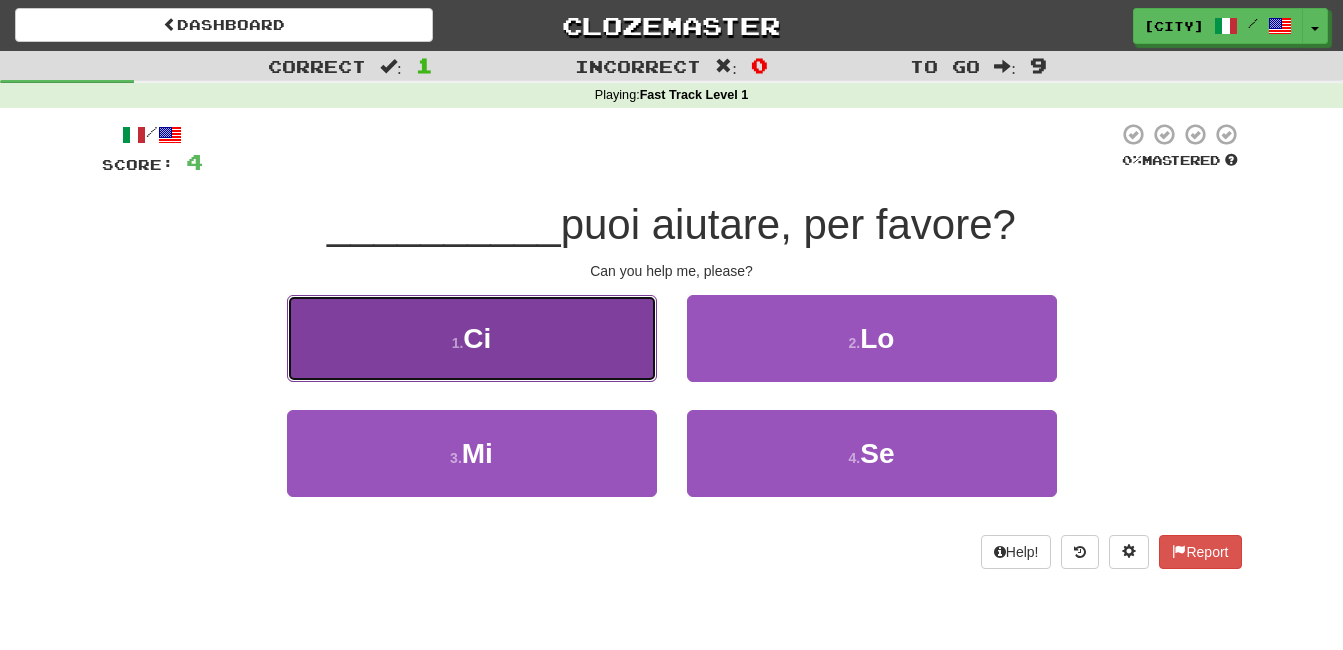 click on "1 .  Ci" at bounding box center [472, 338] 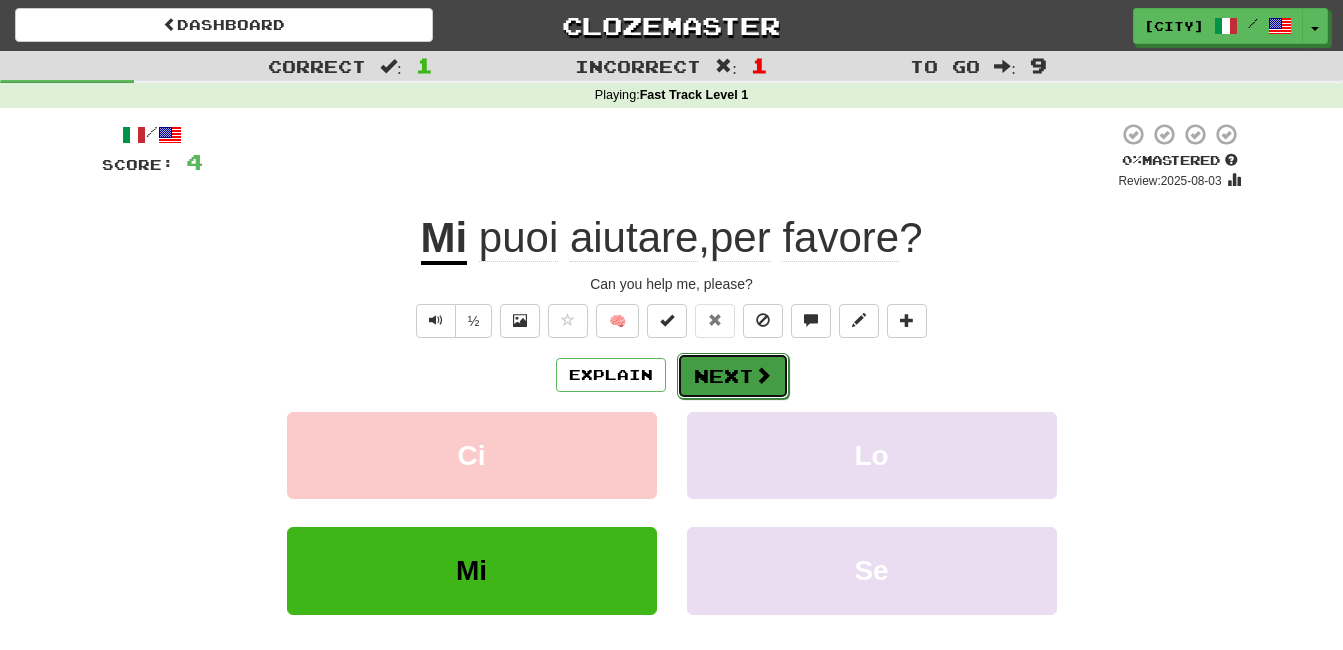 click on "Next" at bounding box center (733, 376) 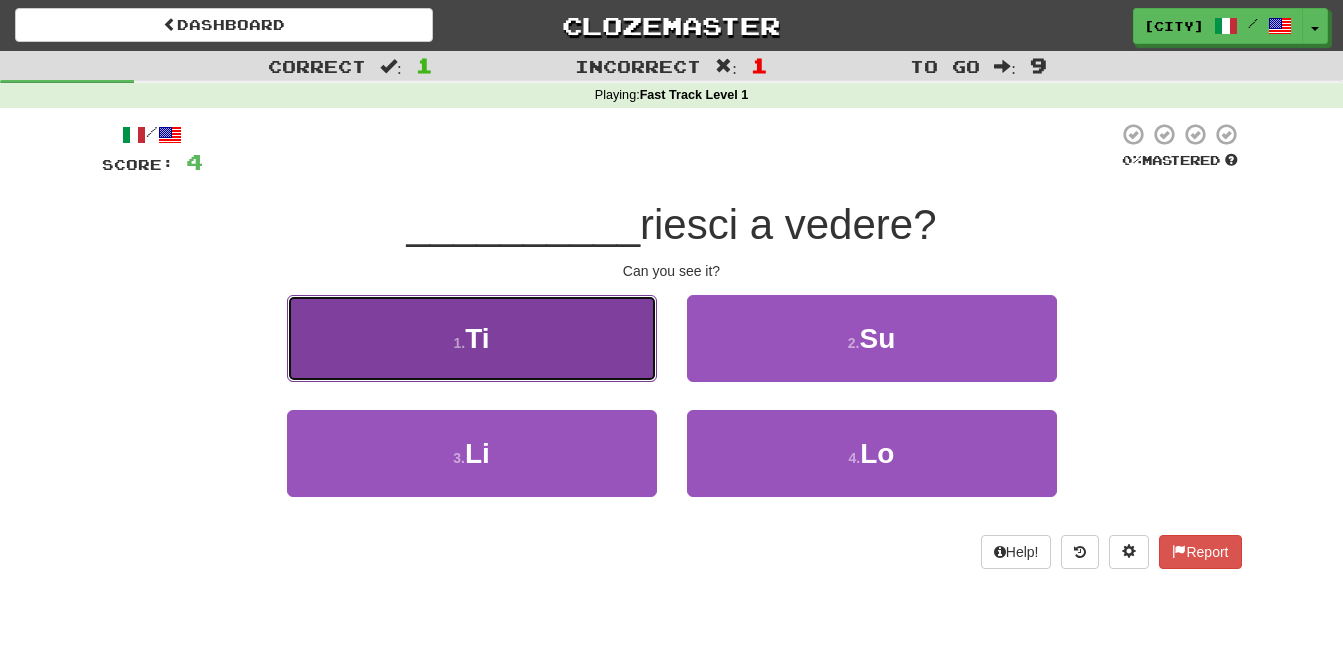 click on "1 .  Ti" at bounding box center [472, 338] 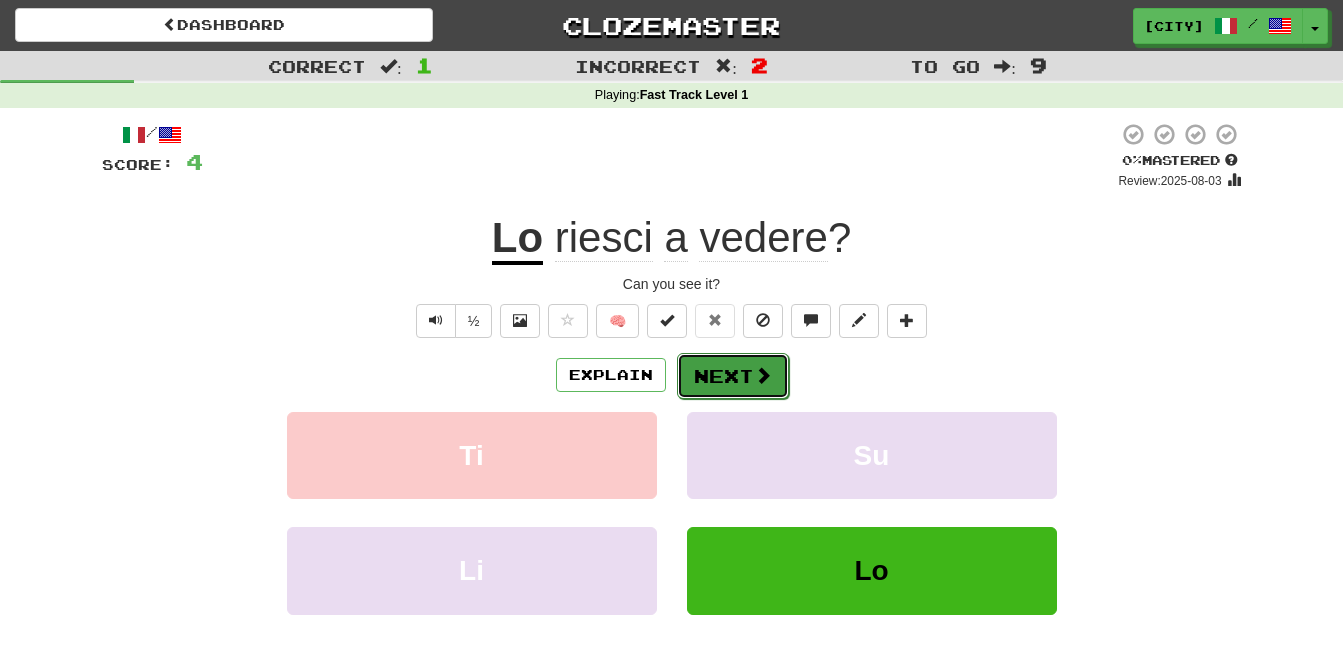 click on "Next" at bounding box center (733, 376) 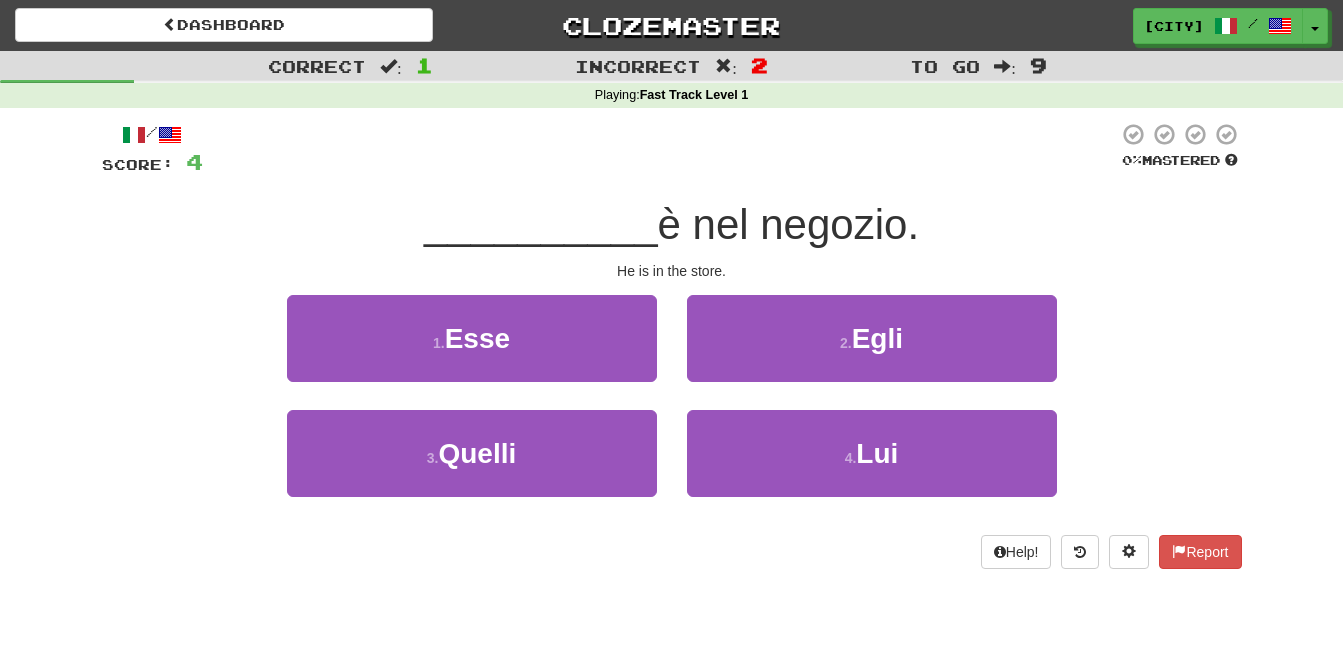 click on "2 .  [LAST]" at bounding box center (872, 352) 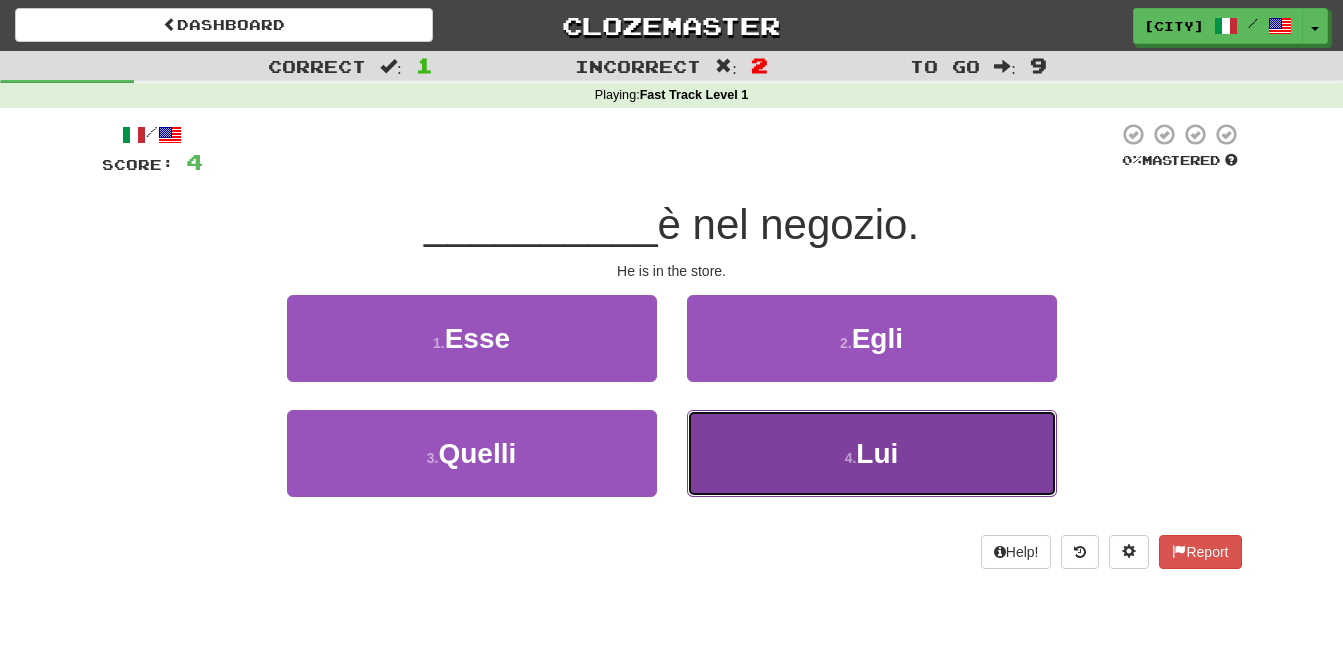 click on "4 .  Lui" at bounding box center (872, 453) 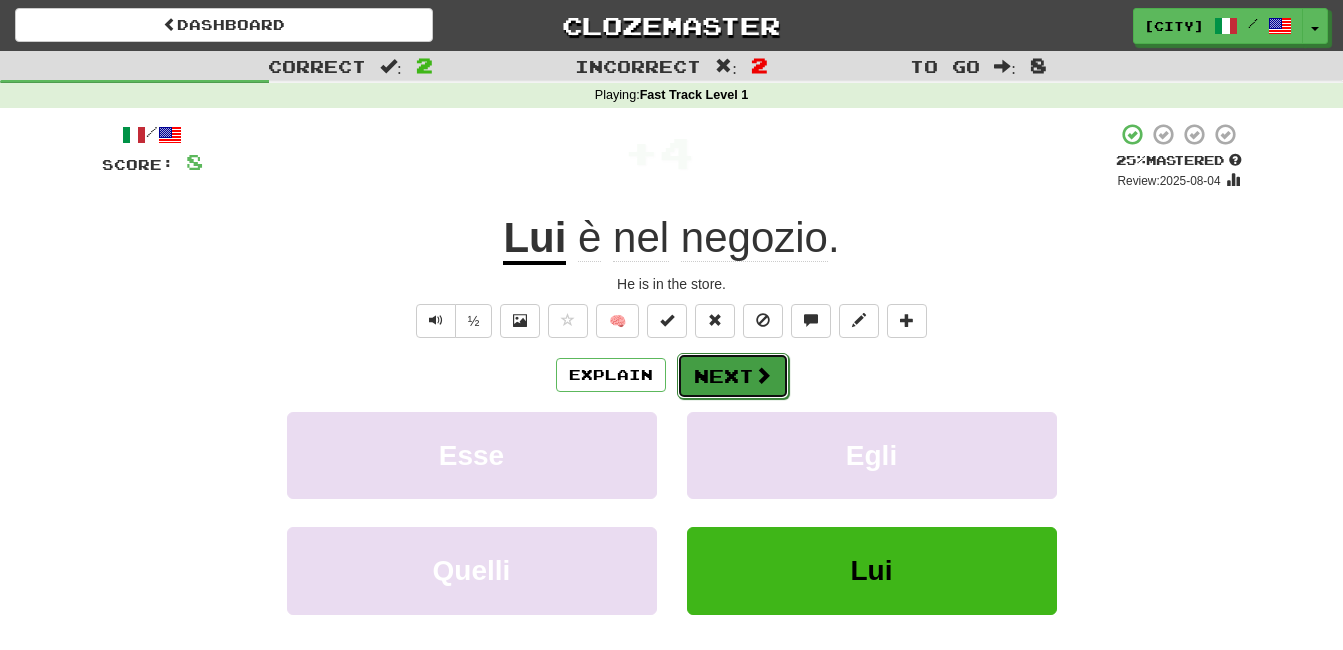 click on "Next" at bounding box center [733, 376] 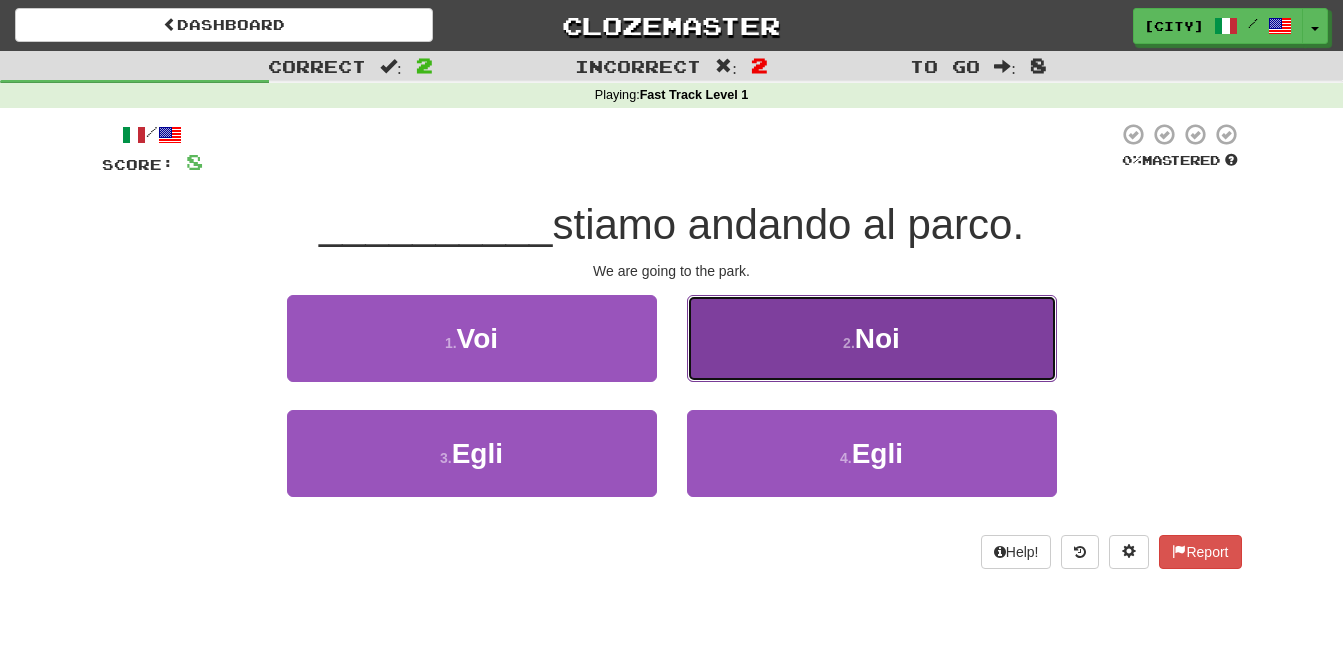 click on "2 .  Noi" at bounding box center (872, 338) 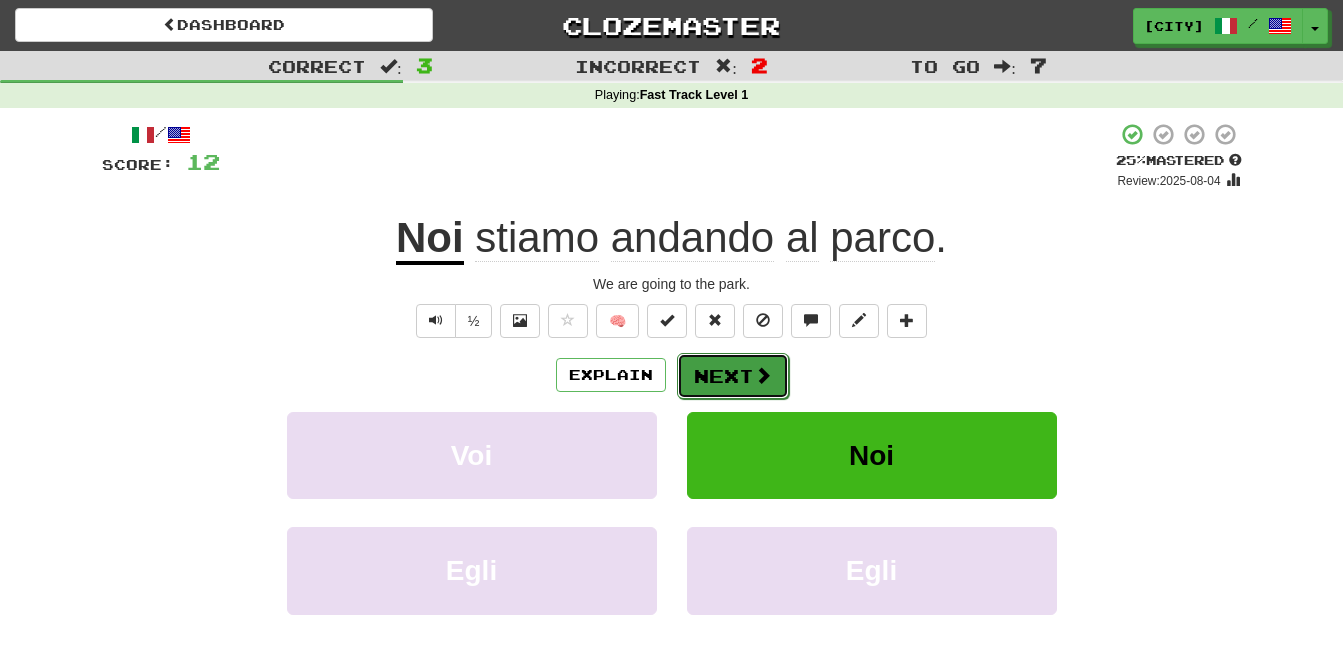 click at bounding box center (763, 375) 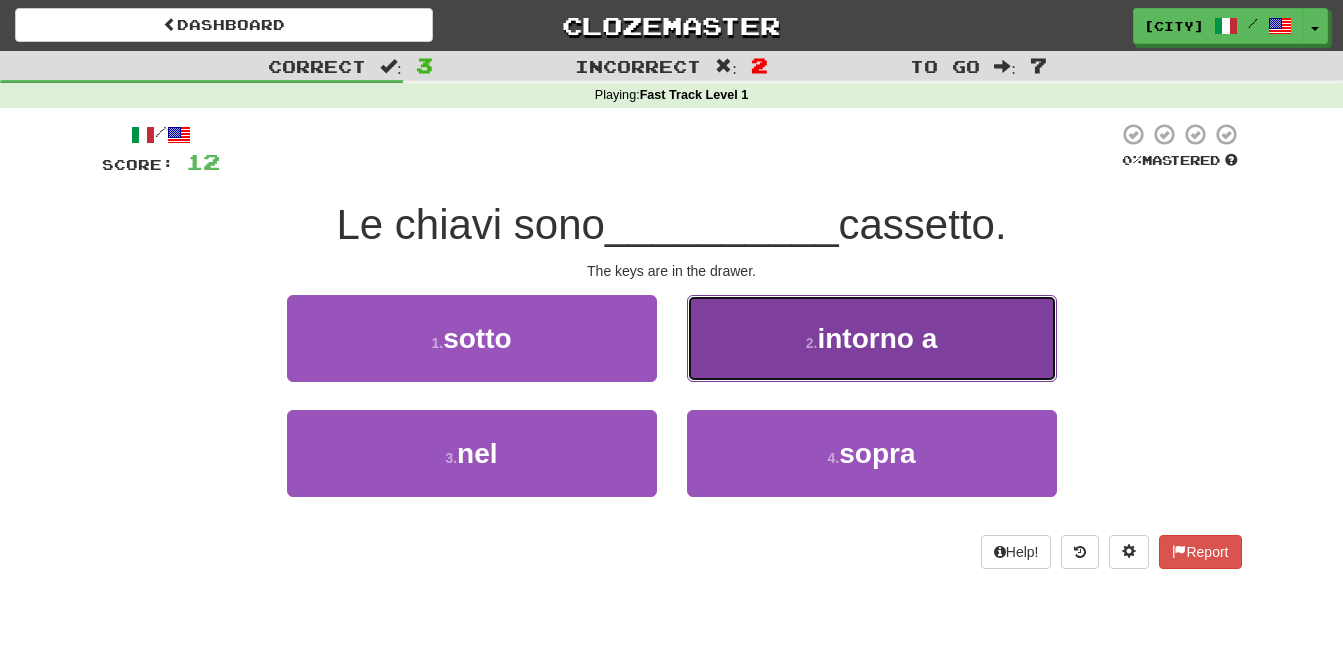 click on "intorno a" at bounding box center [877, 338] 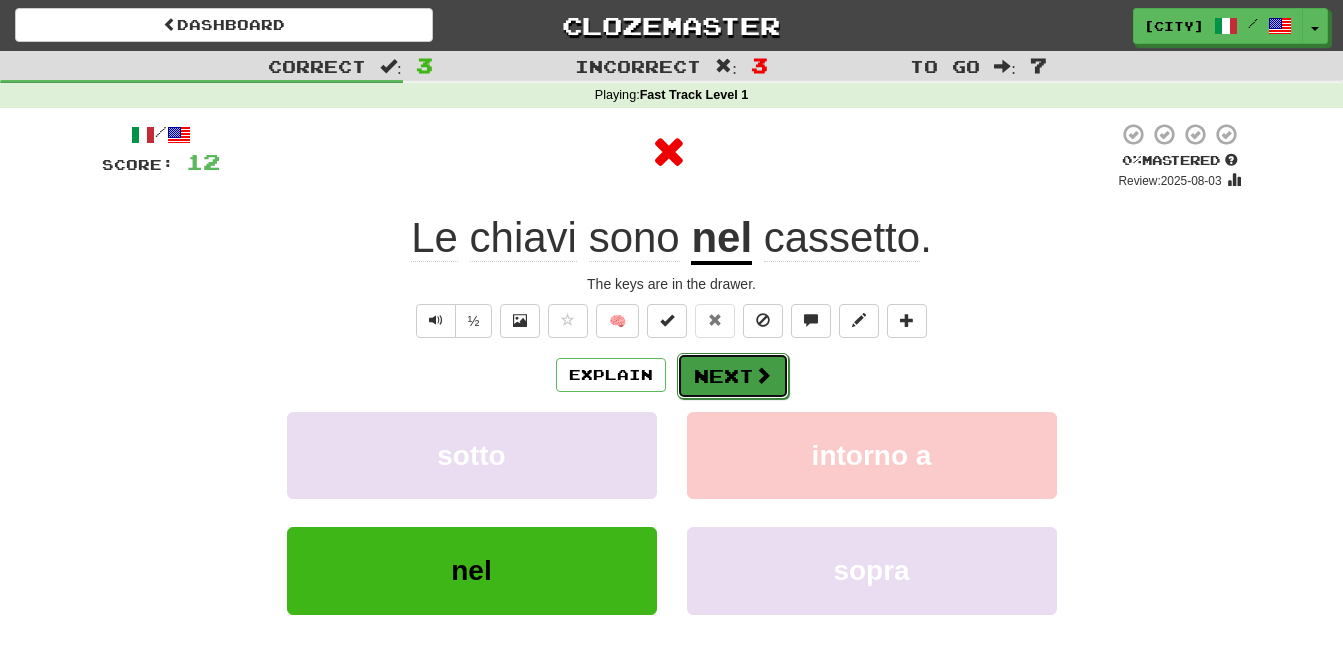 click at bounding box center (763, 375) 